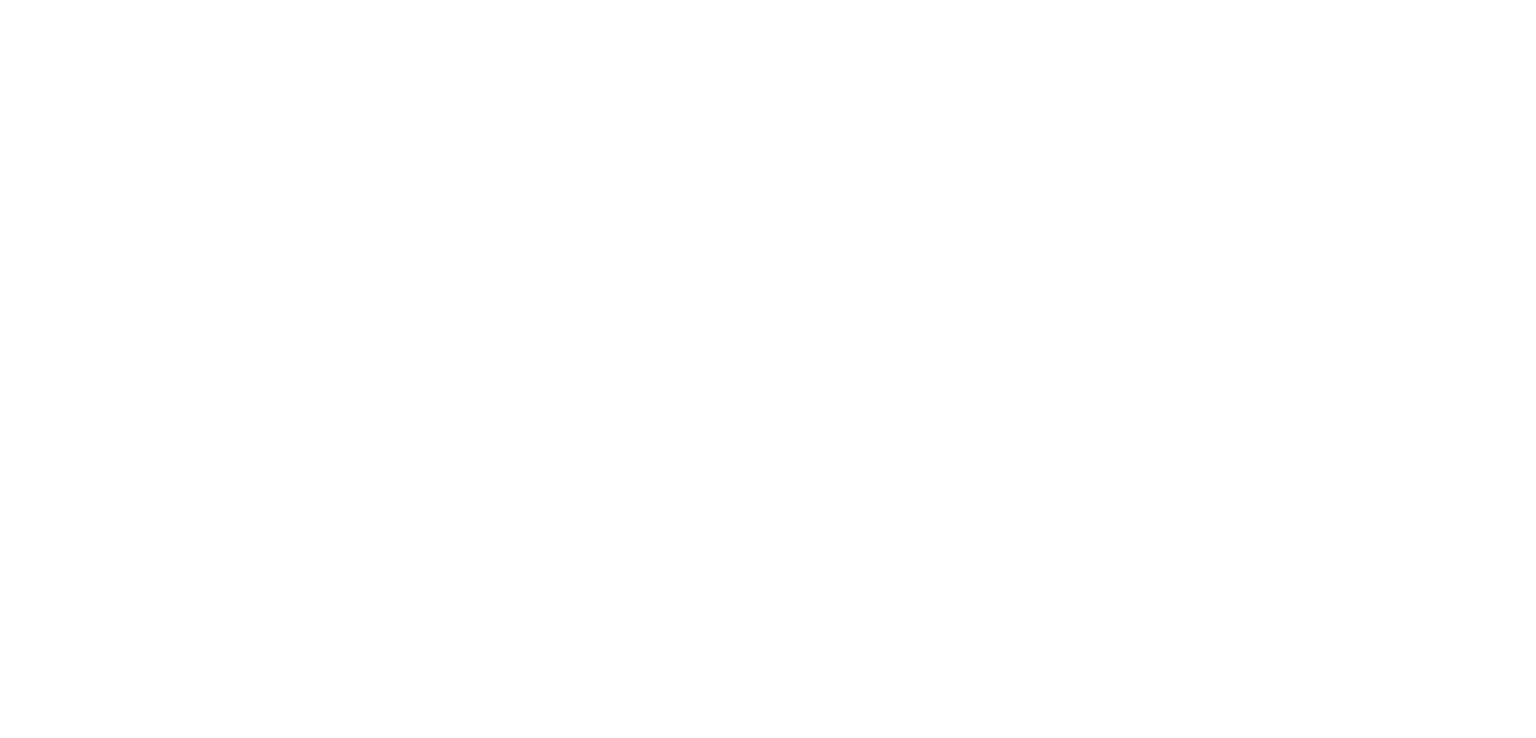 scroll, scrollTop: 0, scrollLeft: 0, axis: both 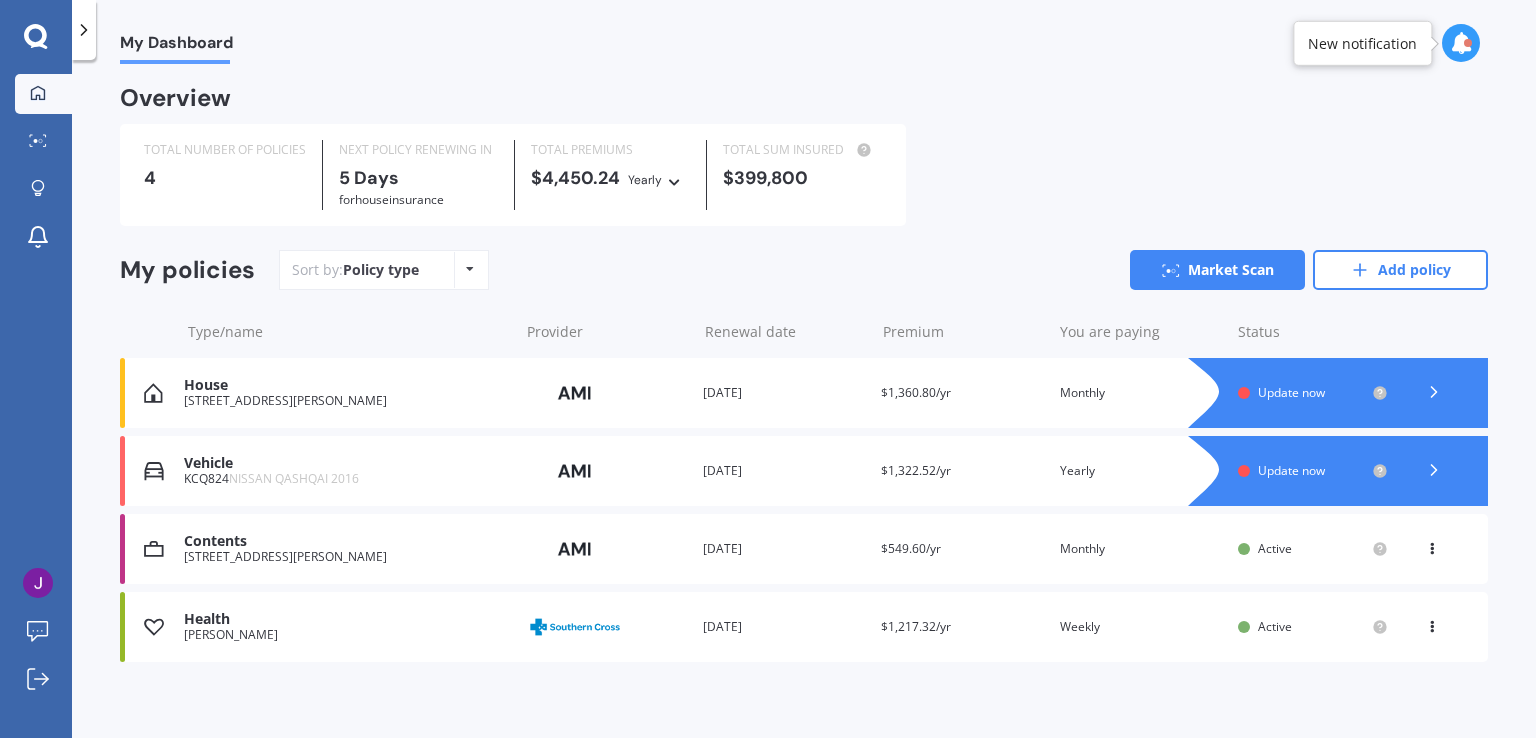 click on "Provider" at bounding box center [606, 471] 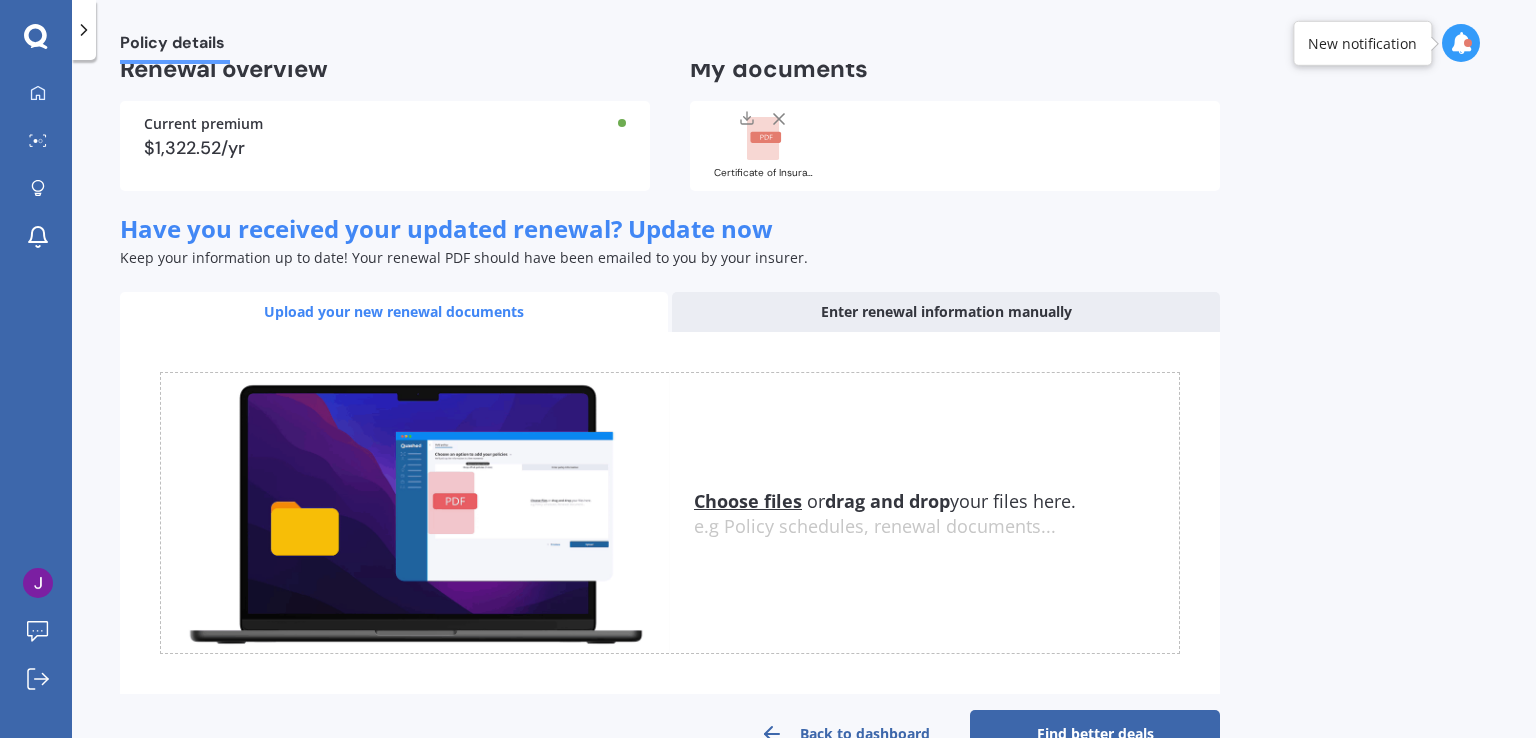 scroll, scrollTop: 204, scrollLeft: 0, axis: vertical 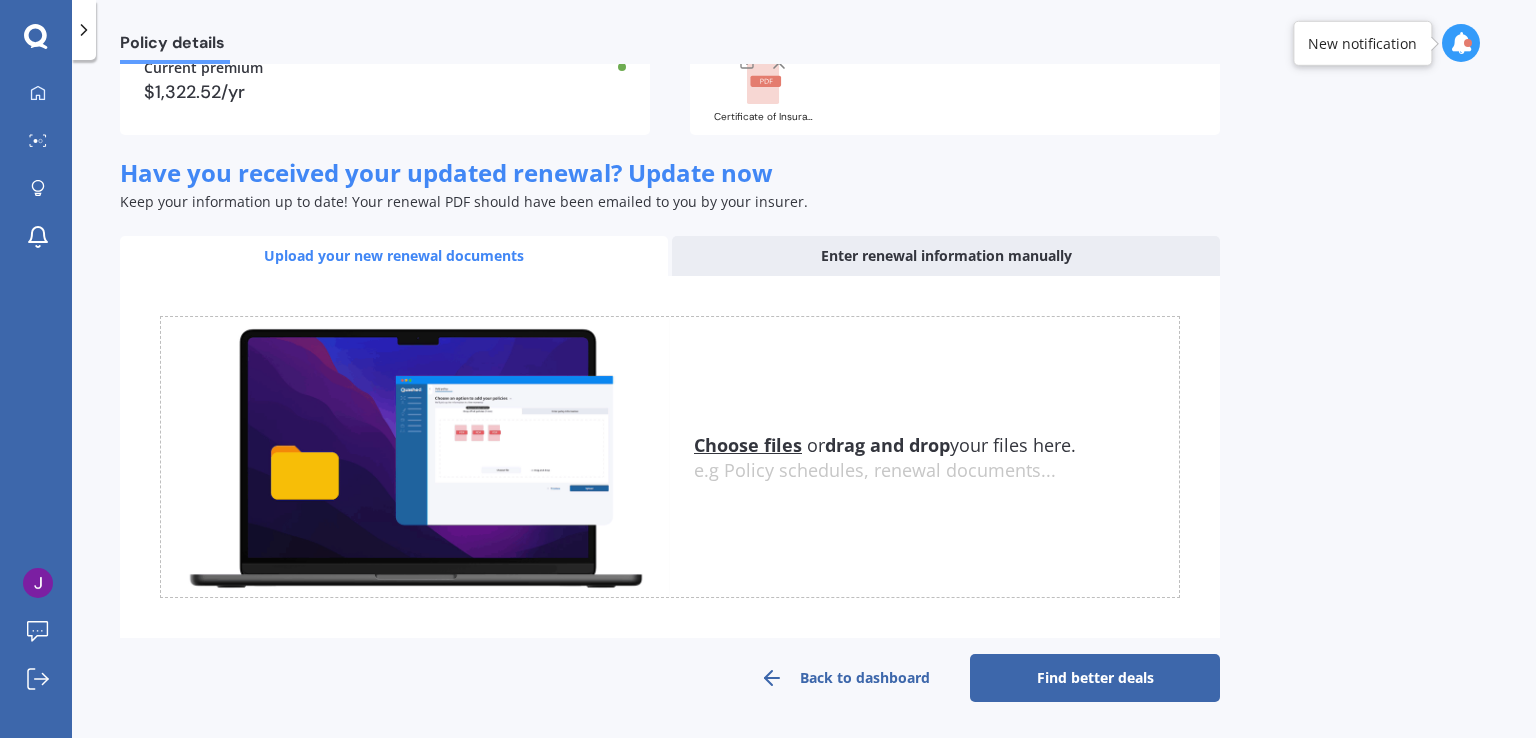 click on "Find better deals" at bounding box center [1095, 678] 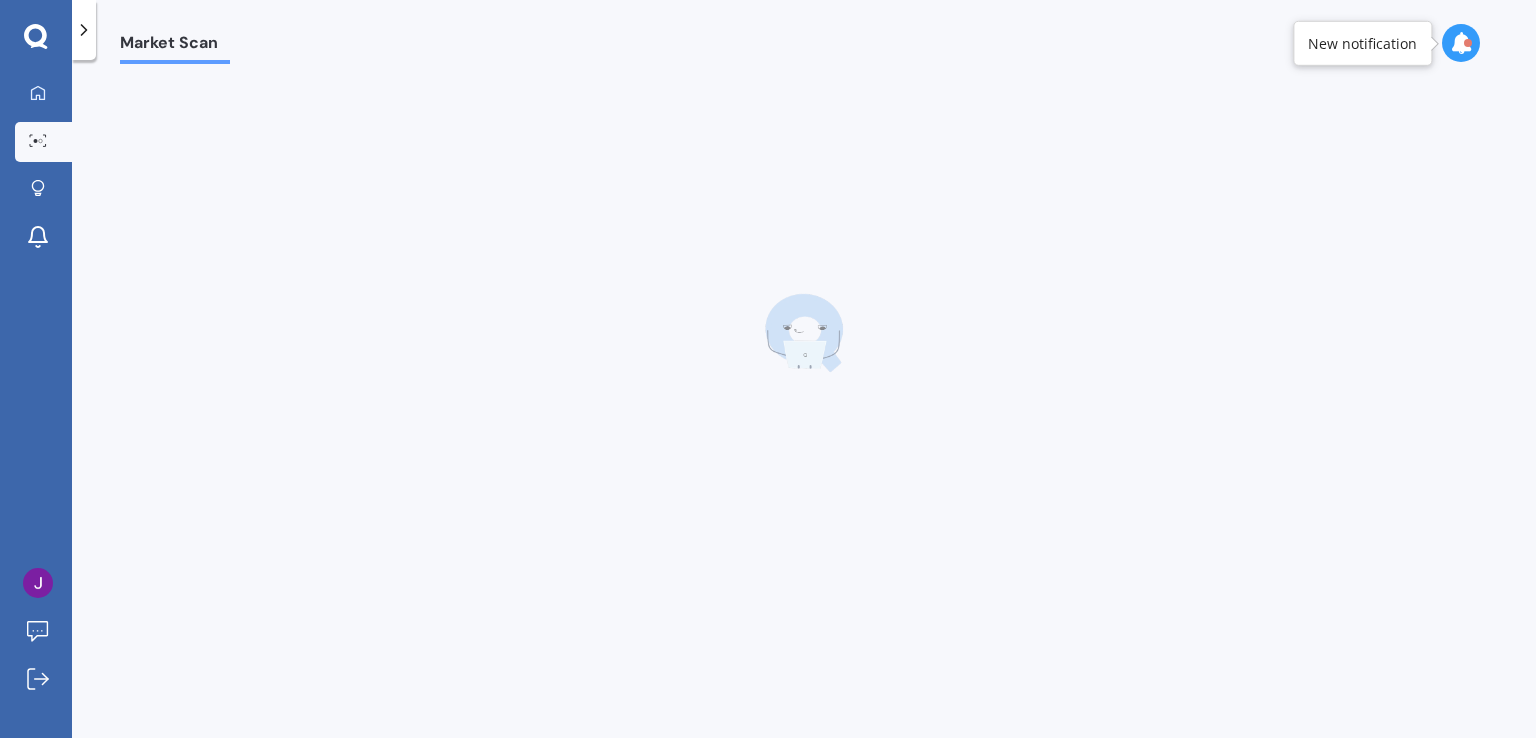 scroll, scrollTop: 0, scrollLeft: 0, axis: both 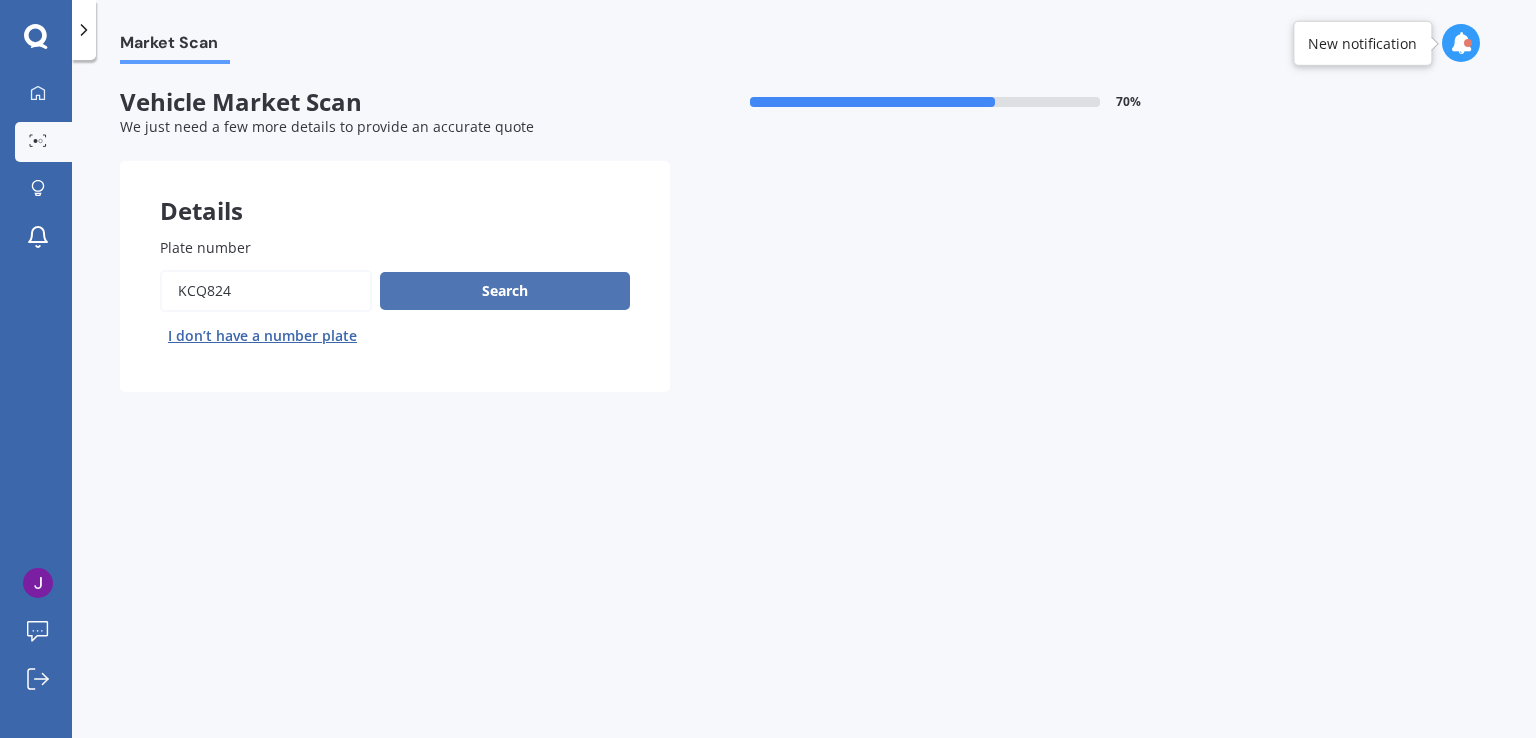 click on "Search" at bounding box center [505, 291] 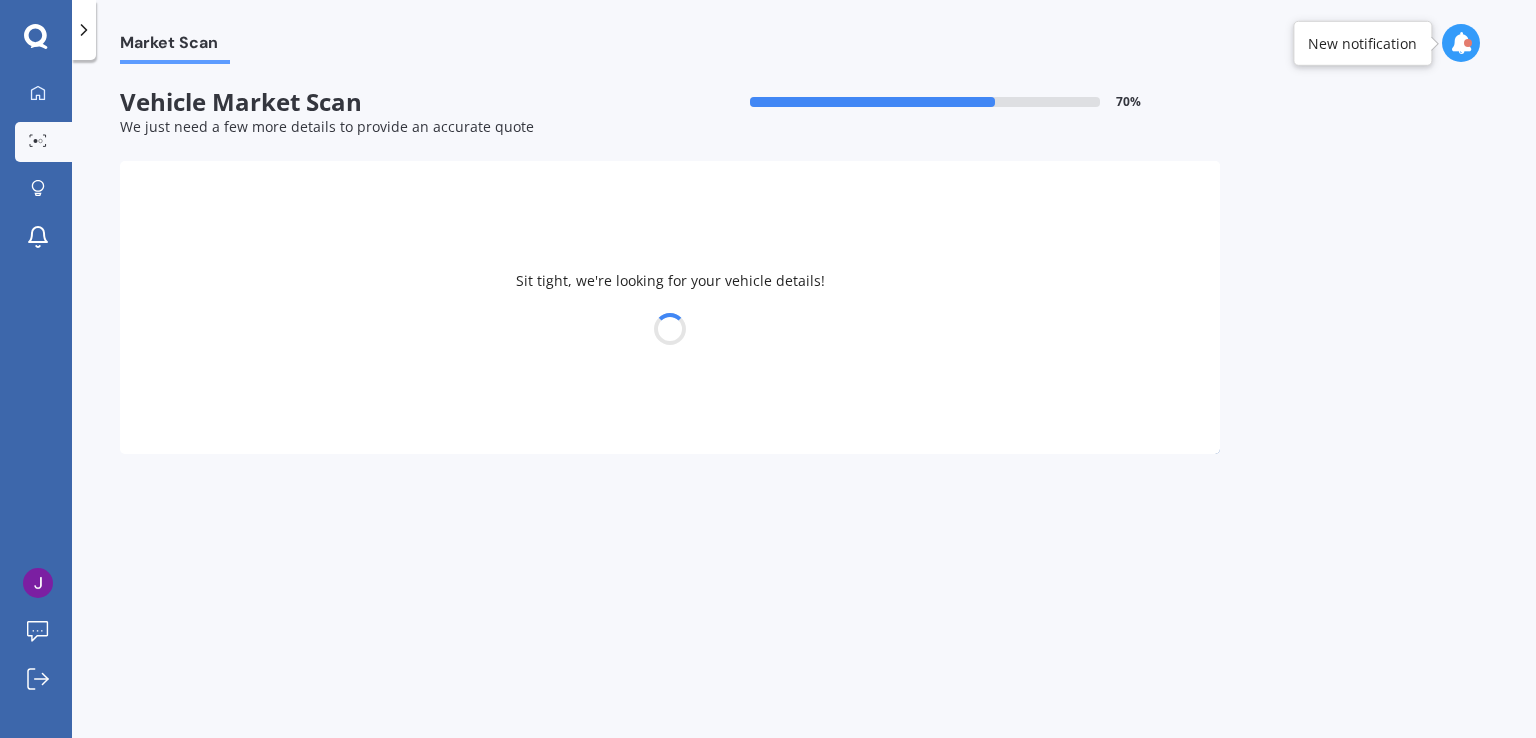 select on "NISSAN" 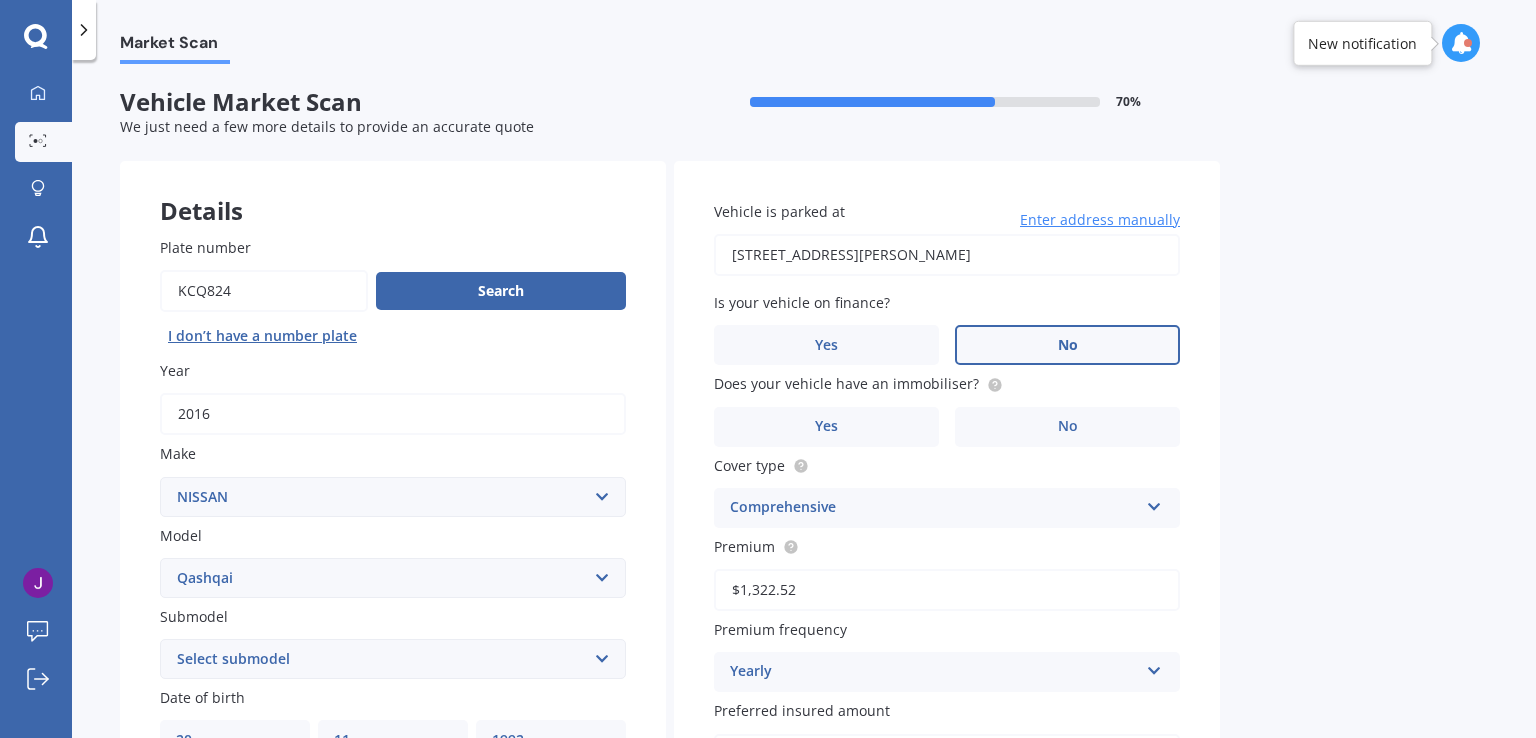 click on "No" at bounding box center [1068, 345] 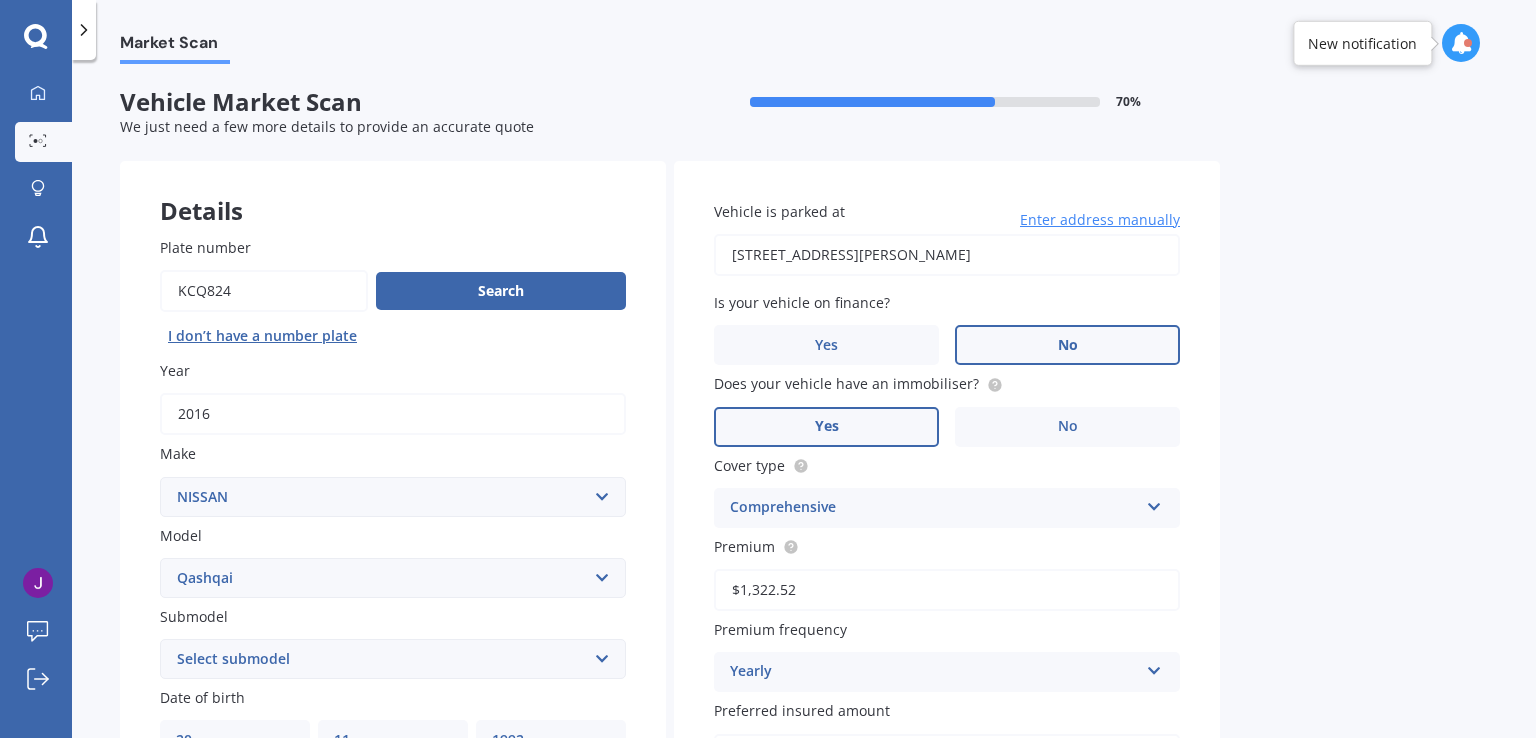 click on "Yes" at bounding box center (826, 427) 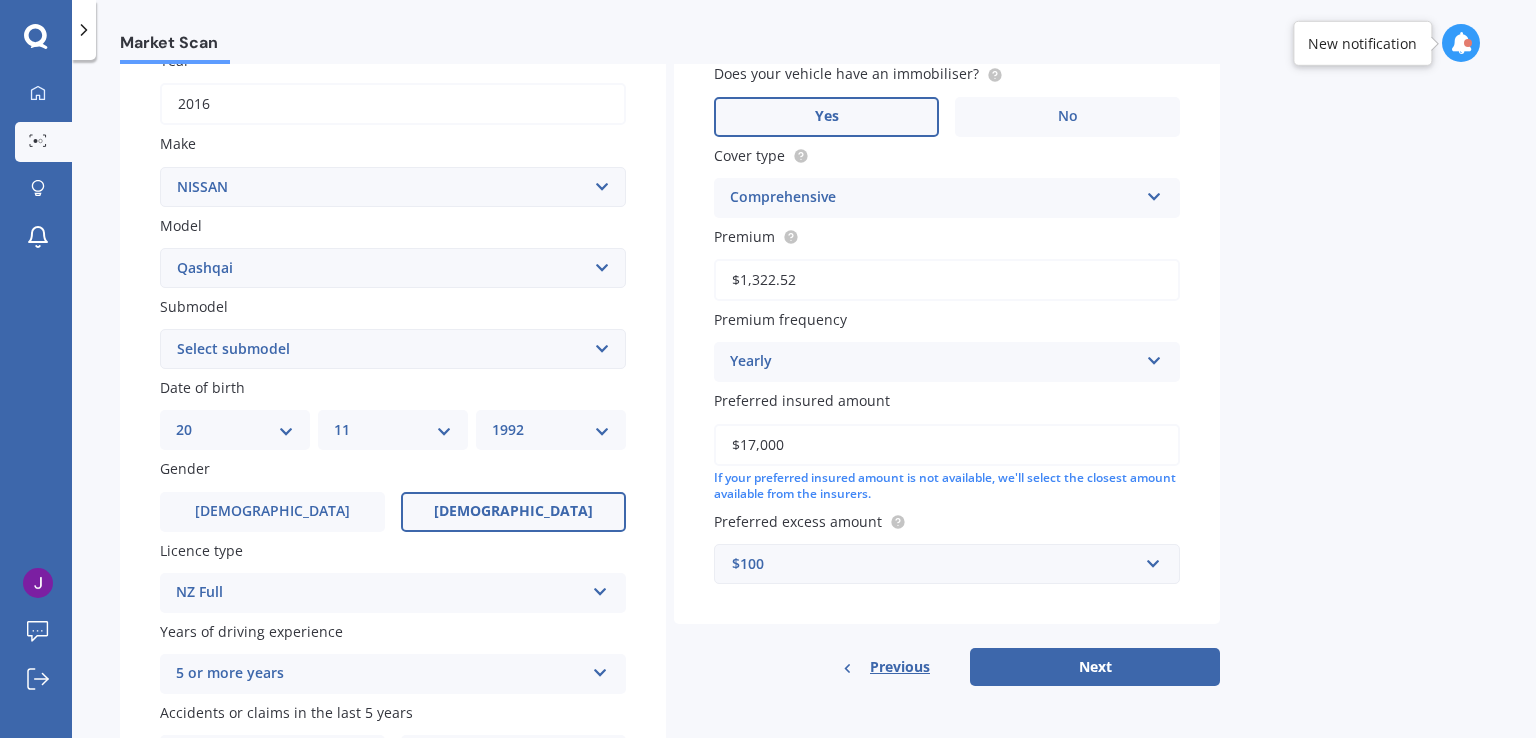 scroll, scrollTop: 311, scrollLeft: 0, axis: vertical 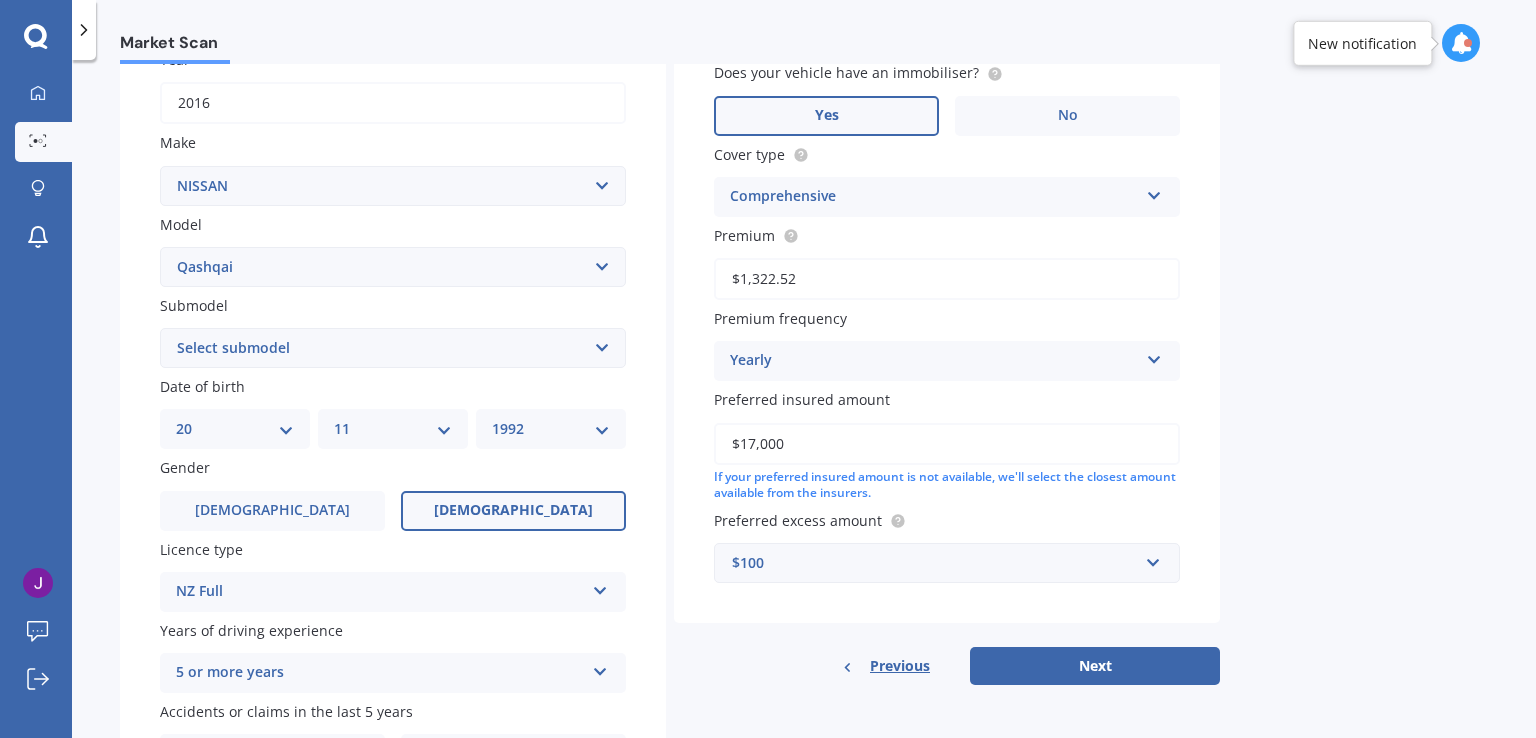 click on "Select submodel (All Other) N-TEC ST ST-L Ti Ti-L TI-L E-POWER 1.5PEH TS Turbo Diesel Turbo Wagon" at bounding box center (393, 348) 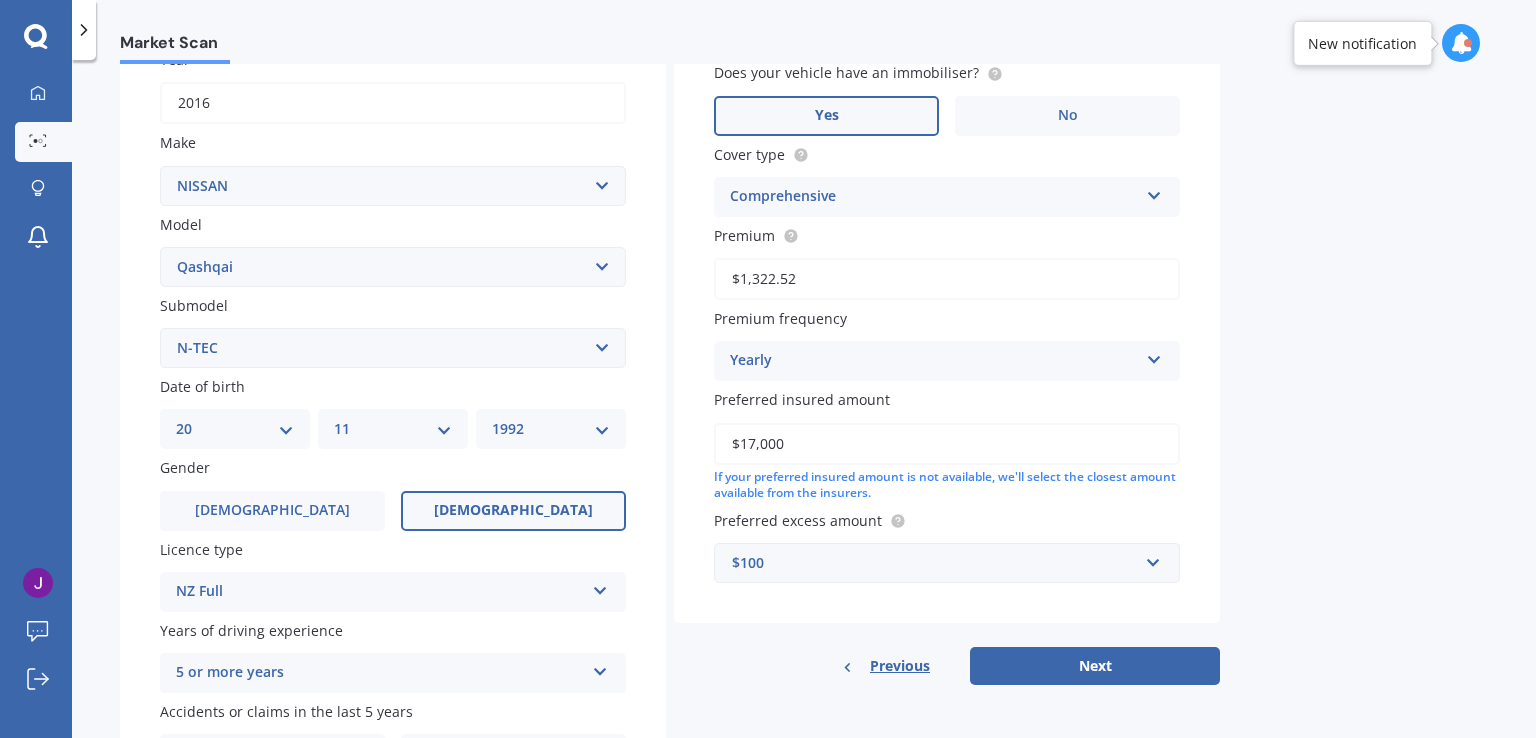 click on "Select submodel (All Other) N-TEC ST ST-L Ti Ti-L TI-L E-POWER 1.5PEH TS Turbo Diesel Turbo Wagon" at bounding box center [393, 348] 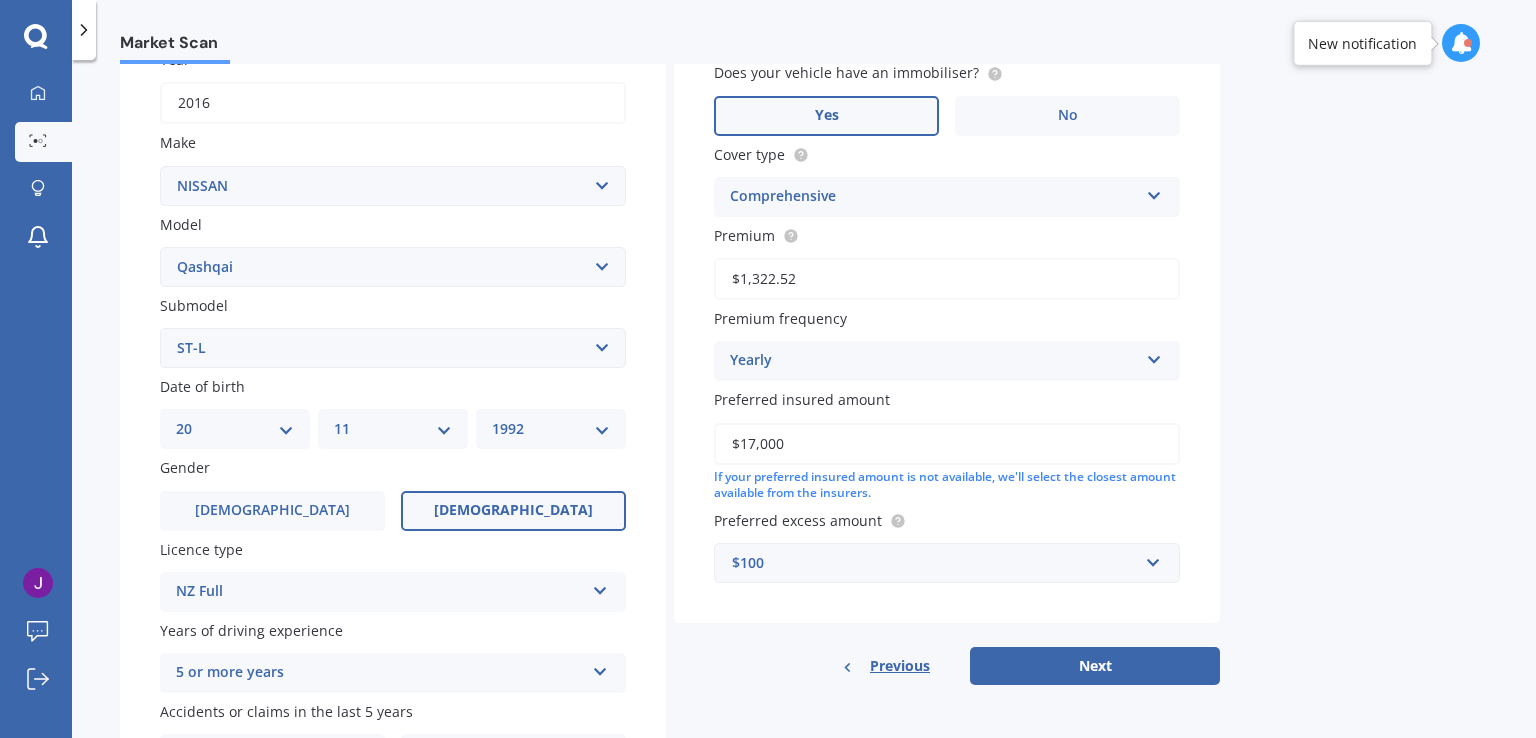 click on "Select submodel (All Other) N-TEC ST ST-L Ti Ti-L TI-L E-POWER 1.5PEH TS Turbo Diesel Turbo Wagon" at bounding box center [393, 348] 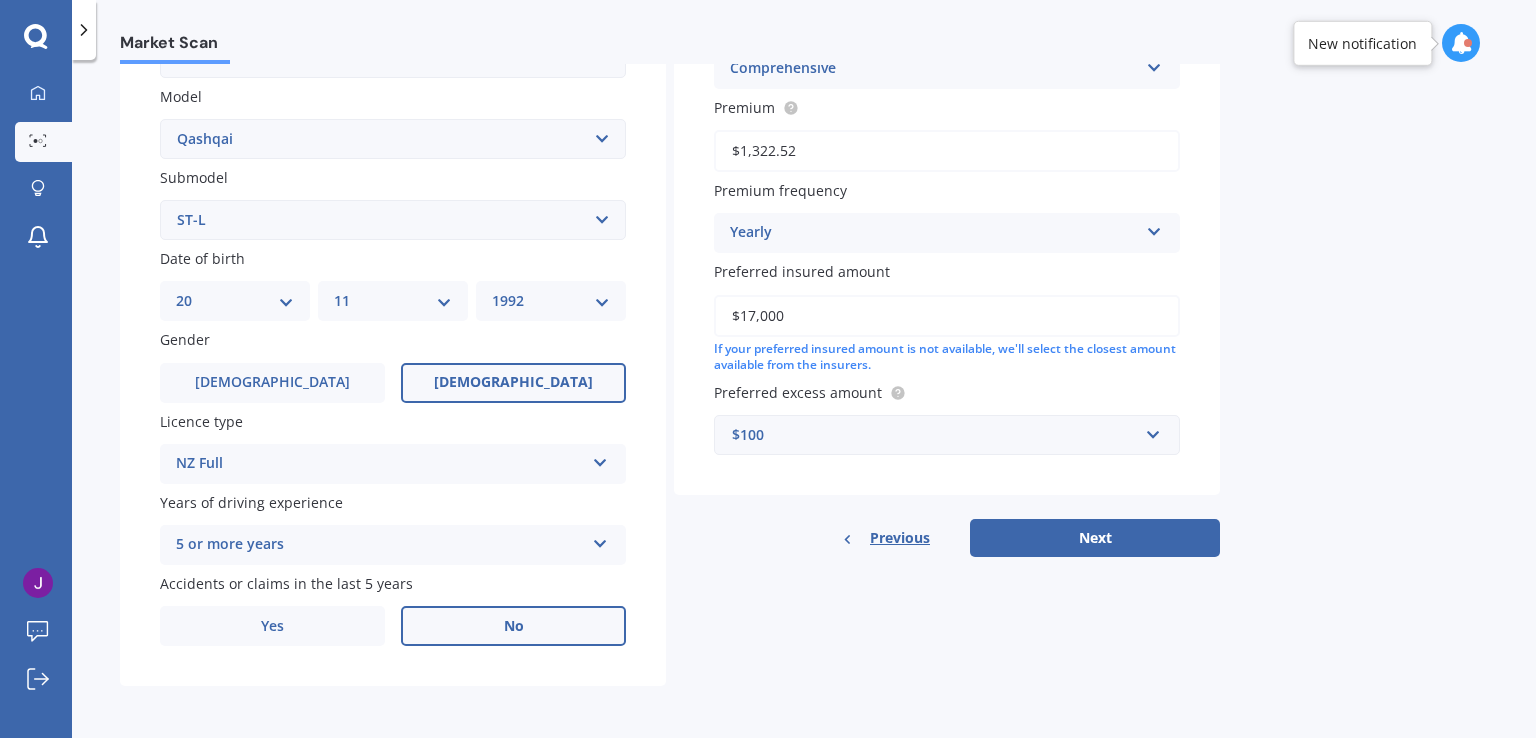 click on "No" at bounding box center (513, 626) 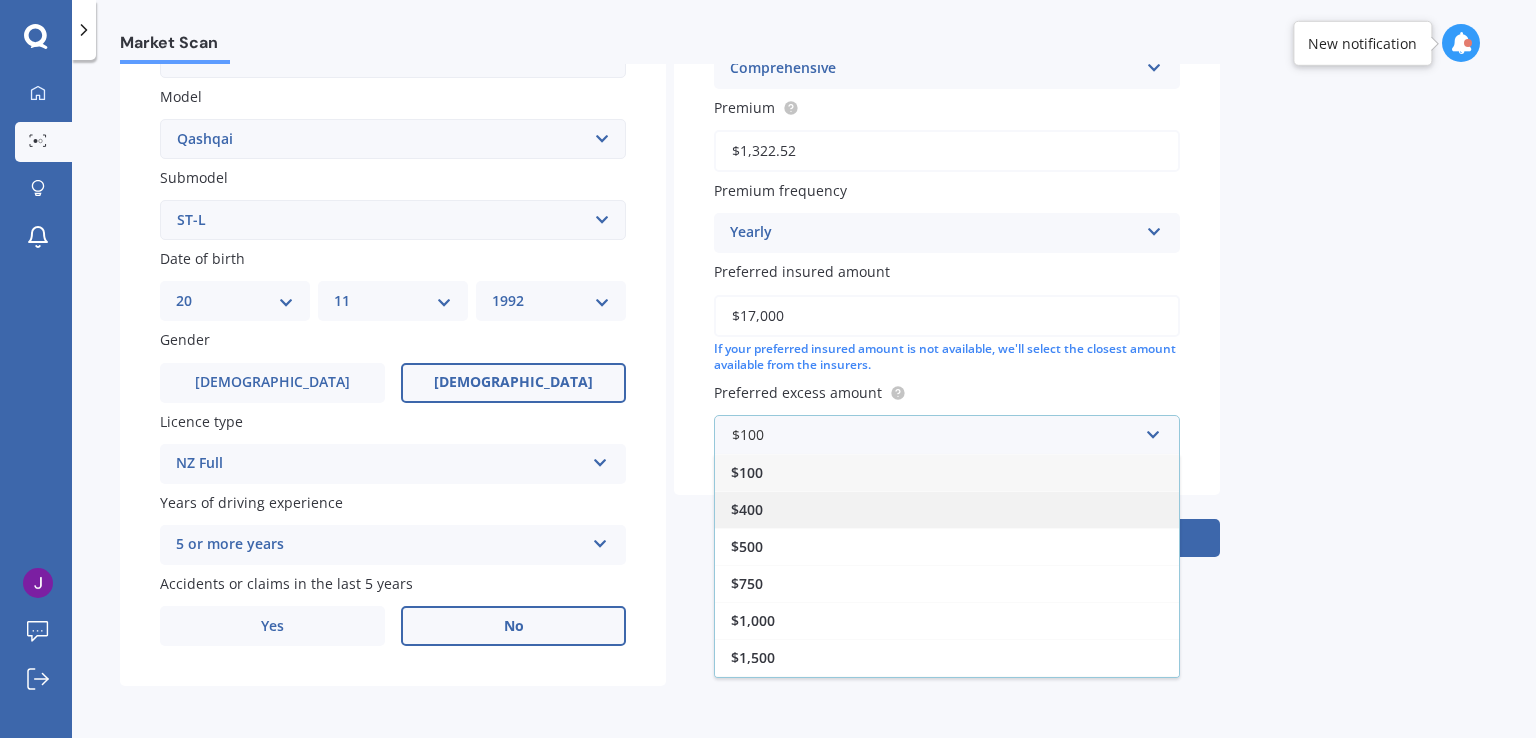 click on "$400" at bounding box center (947, 509) 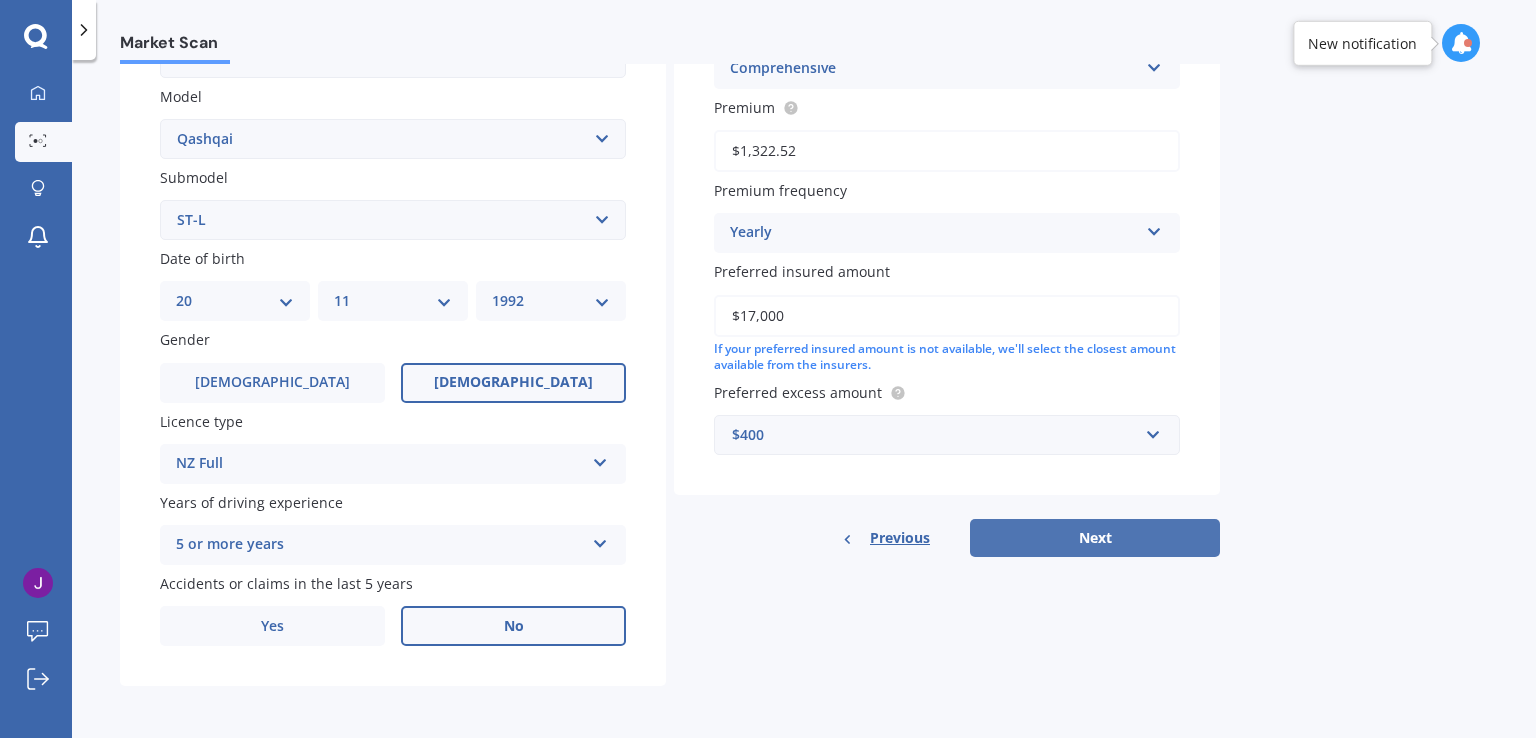 click on "Next" at bounding box center [1095, 538] 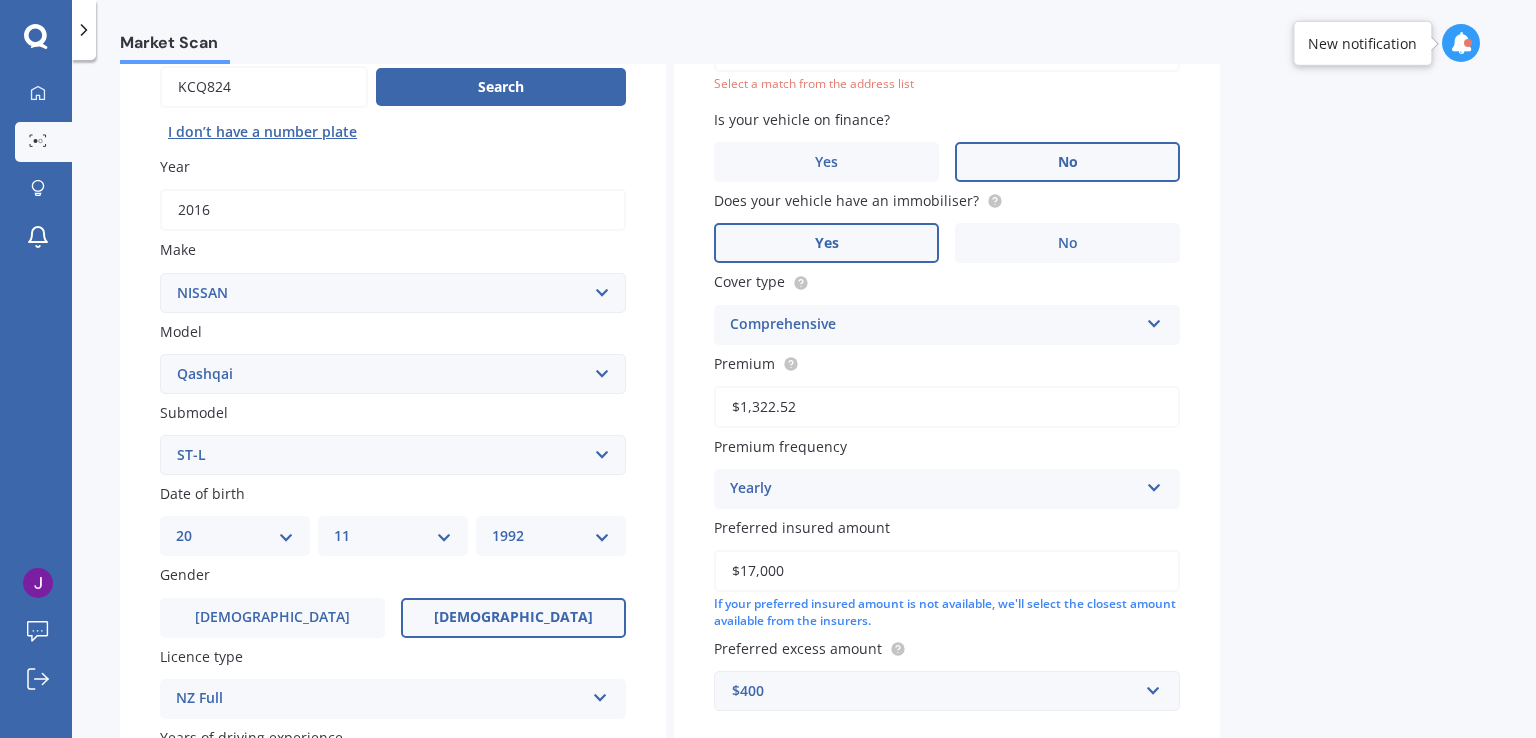 scroll, scrollTop: 136, scrollLeft: 0, axis: vertical 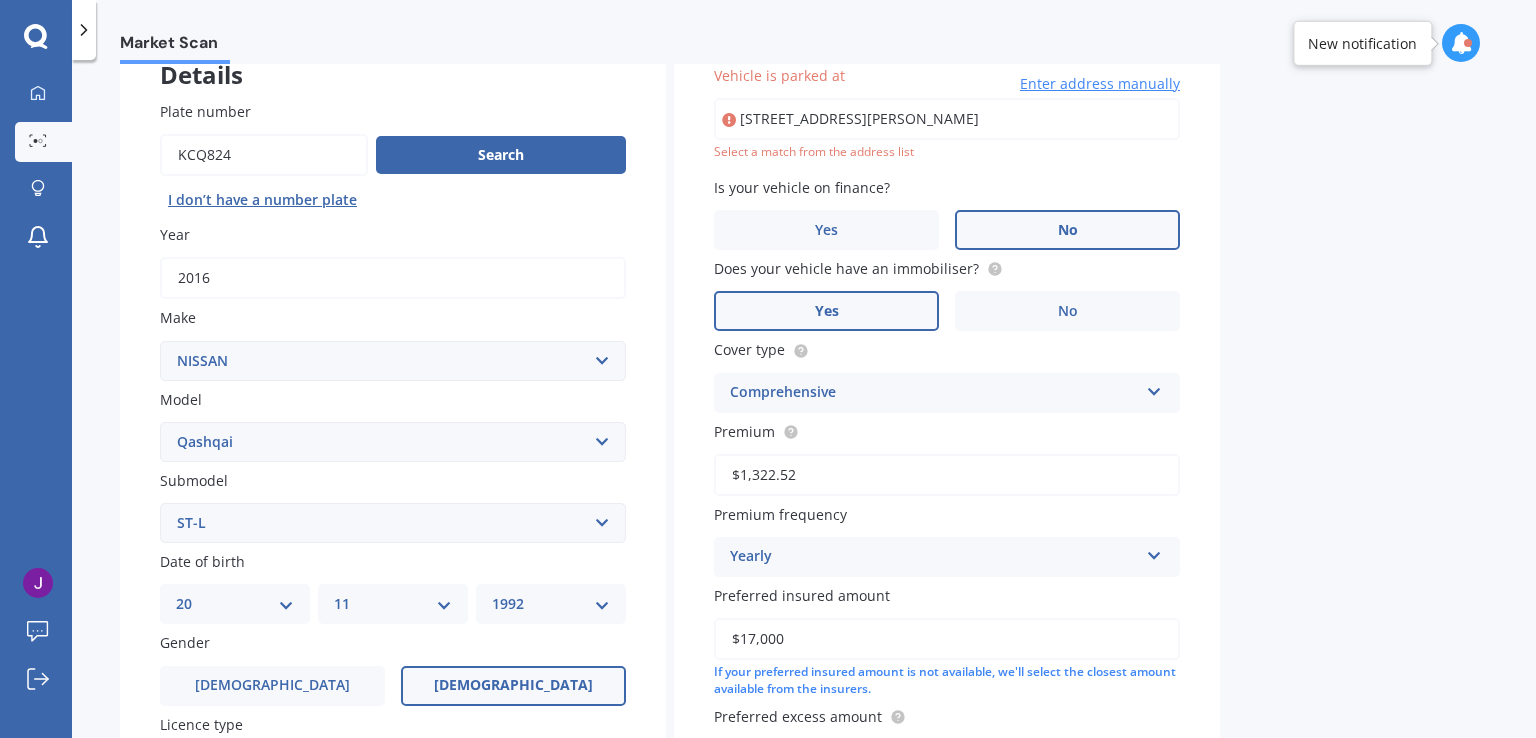 type on "[STREET_ADDRESS][PERSON_NAME]" 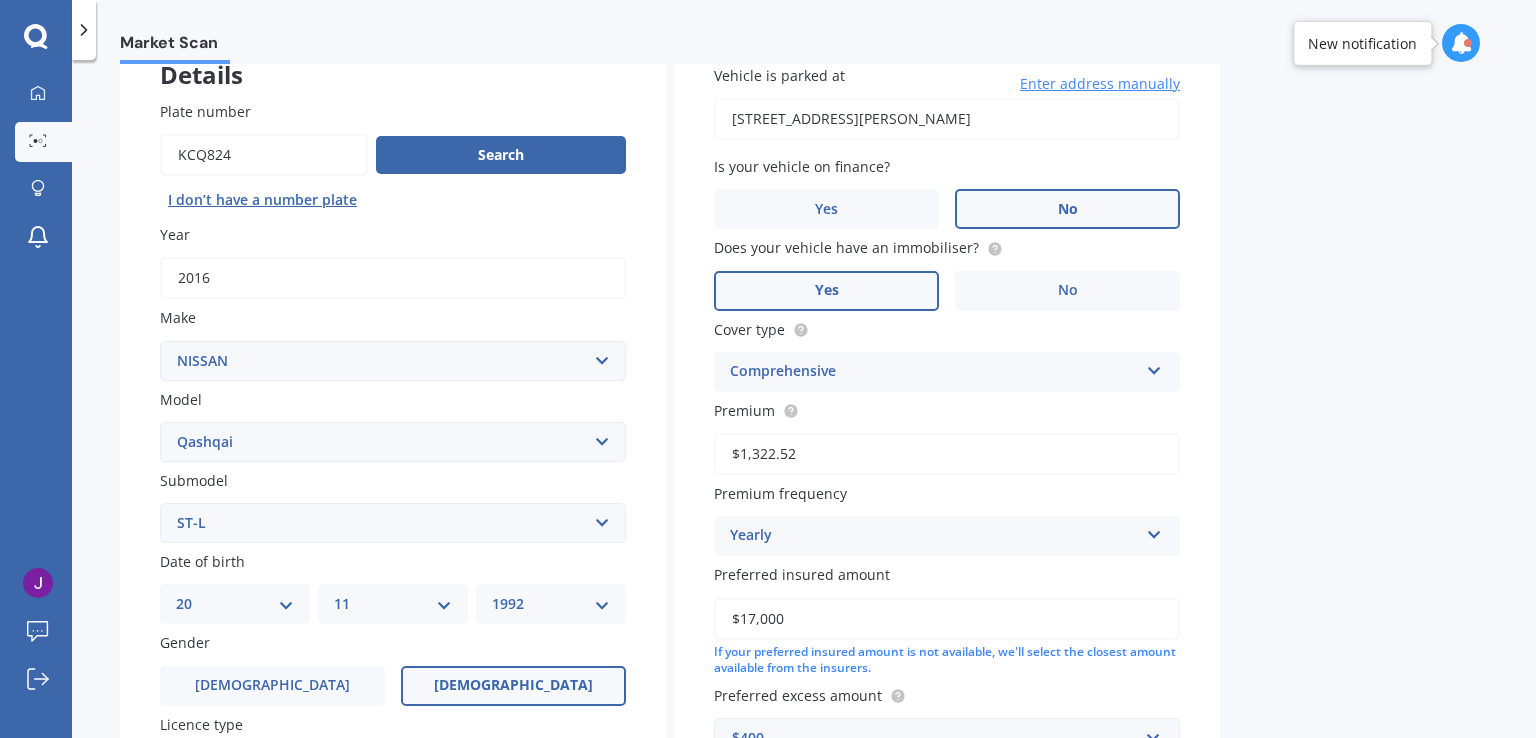 scroll, scrollTop: 440, scrollLeft: 0, axis: vertical 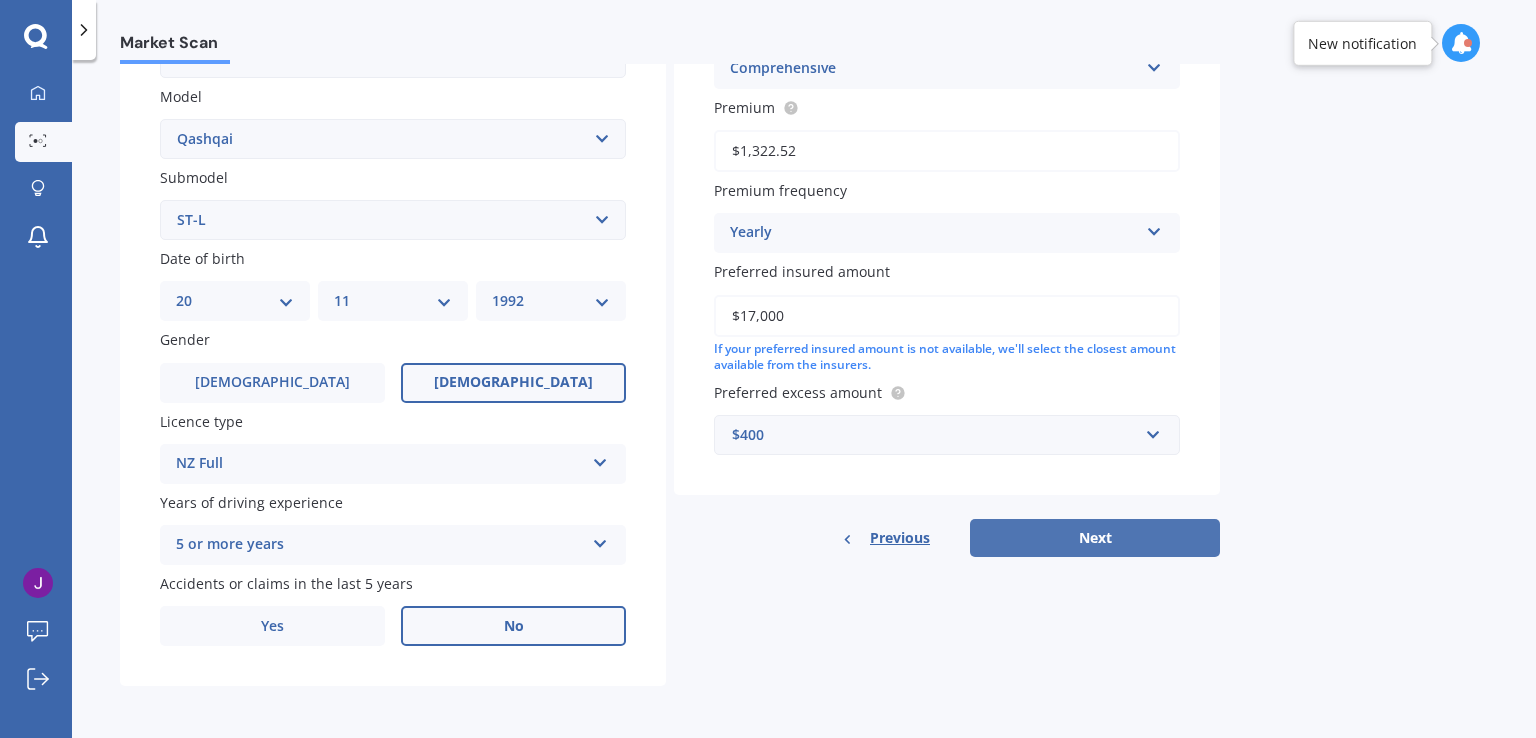 click on "Next" at bounding box center (1095, 538) 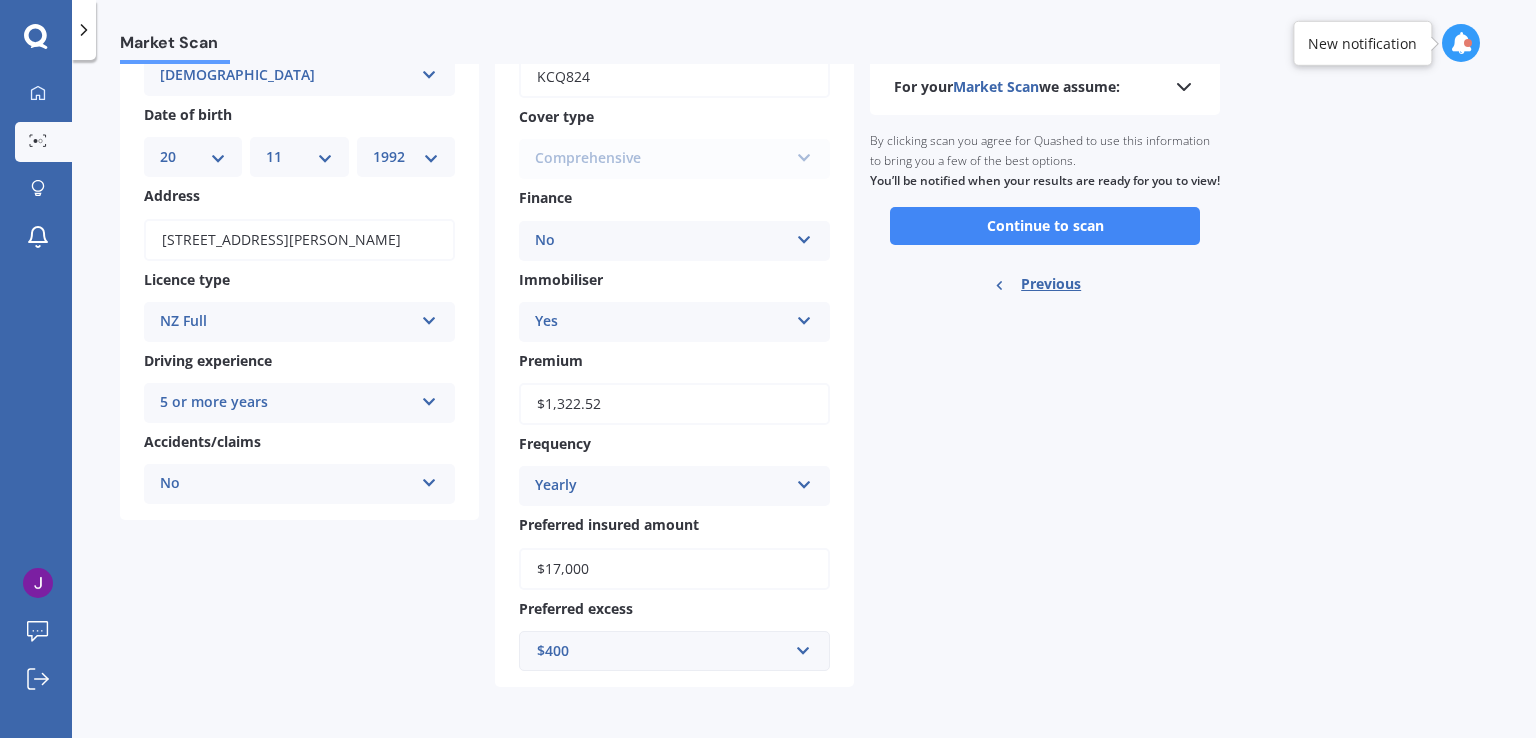 scroll, scrollTop: 153, scrollLeft: 0, axis: vertical 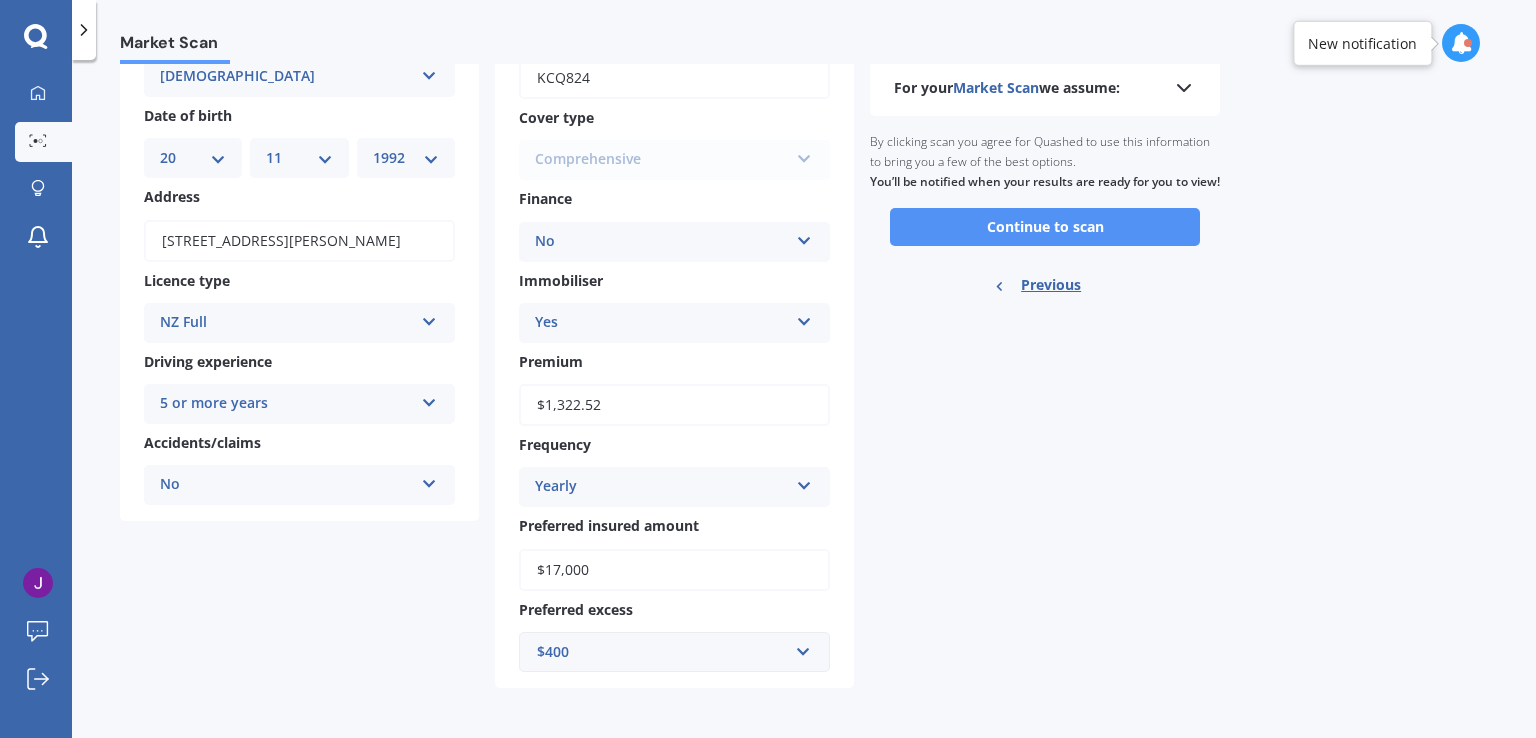 click on "Continue to scan" at bounding box center (1045, 227) 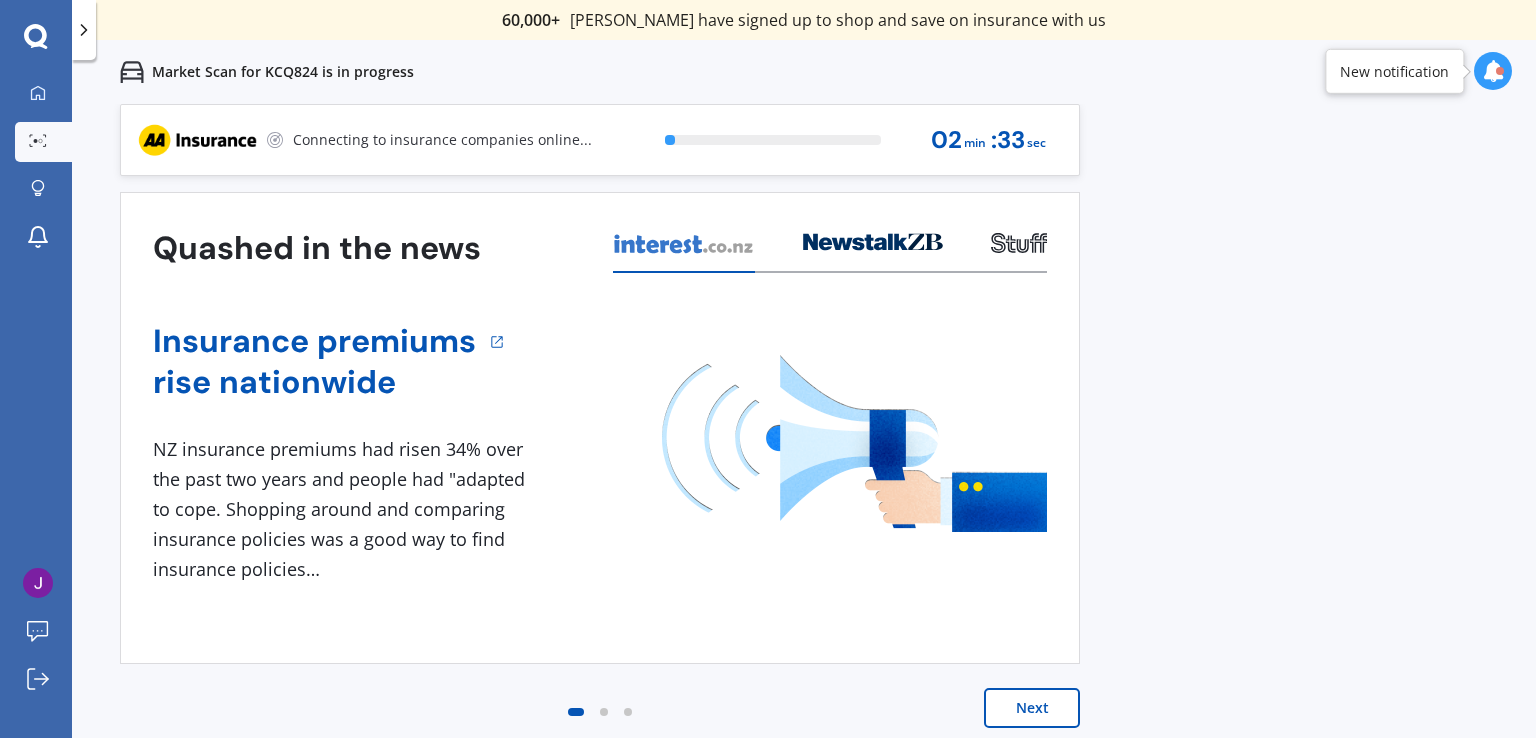 scroll, scrollTop: 0, scrollLeft: 0, axis: both 